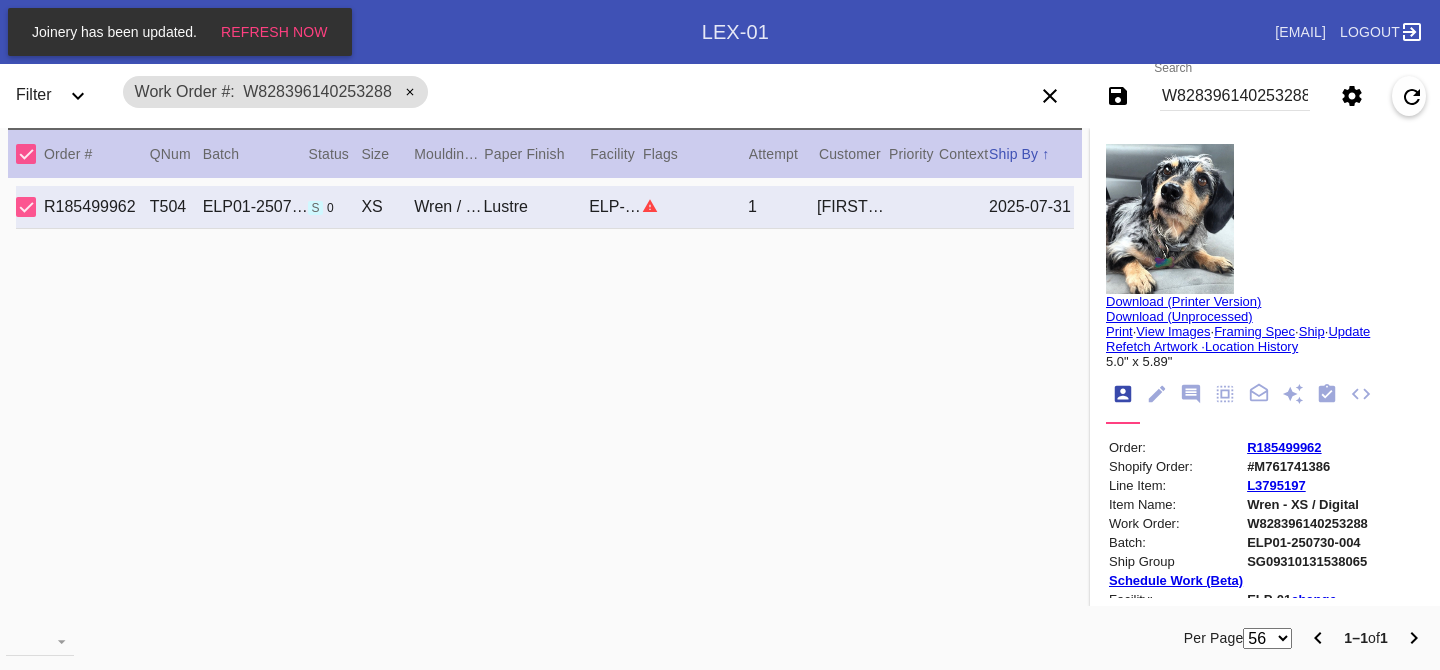 scroll, scrollTop: 0, scrollLeft: 0, axis: both 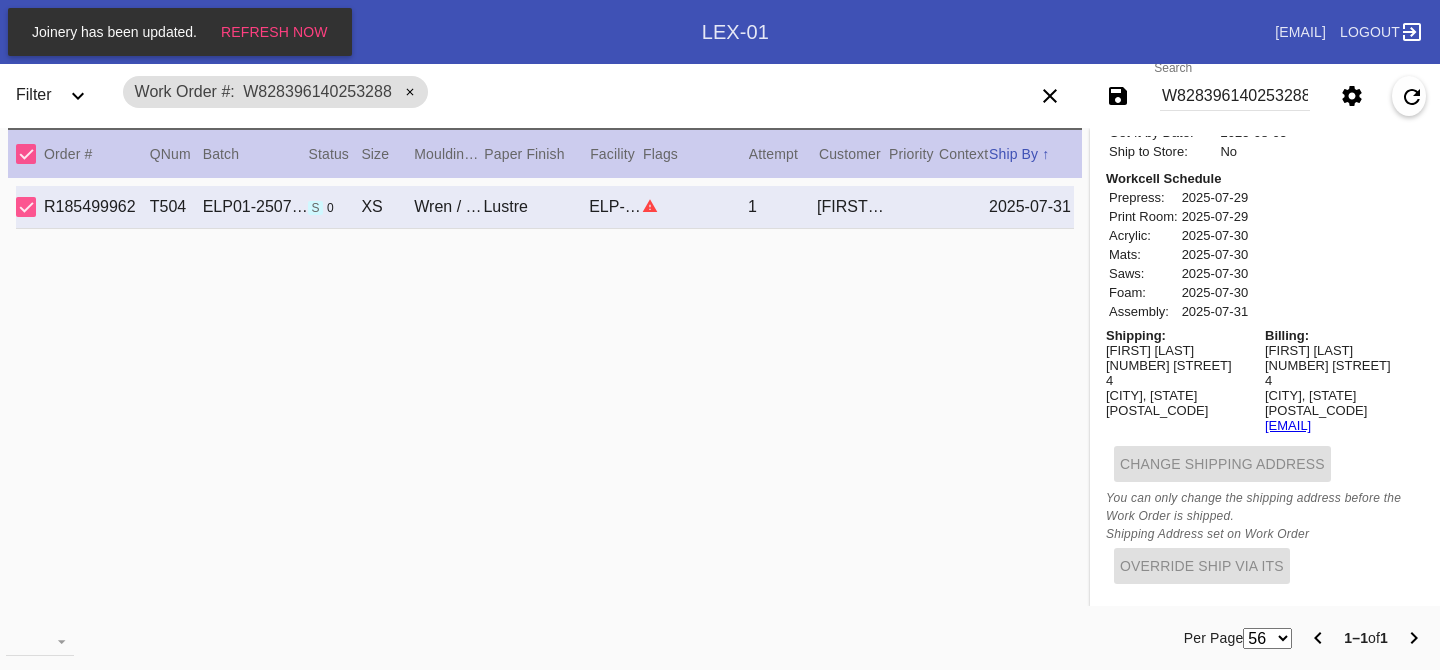 click on "W828396140253288" at bounding box center (1235, 96) 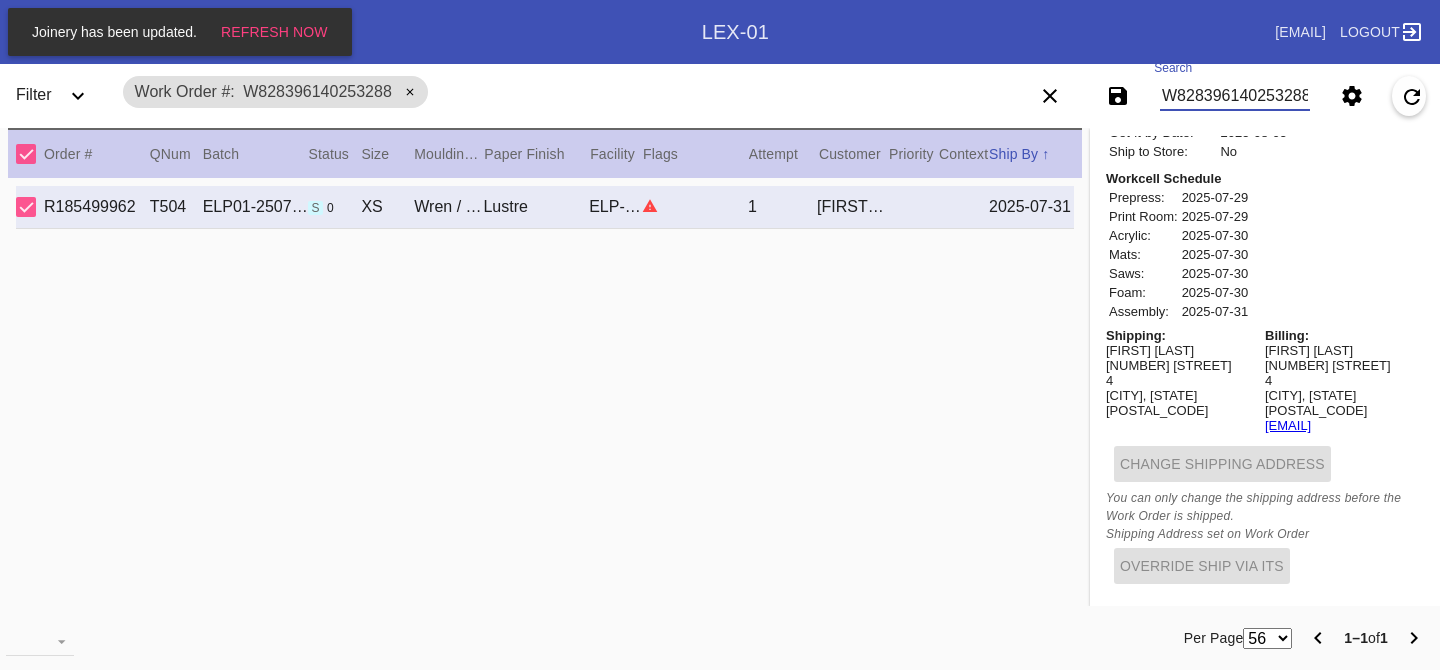 click on "W828396140253288" at bounding box center (1235, 96) 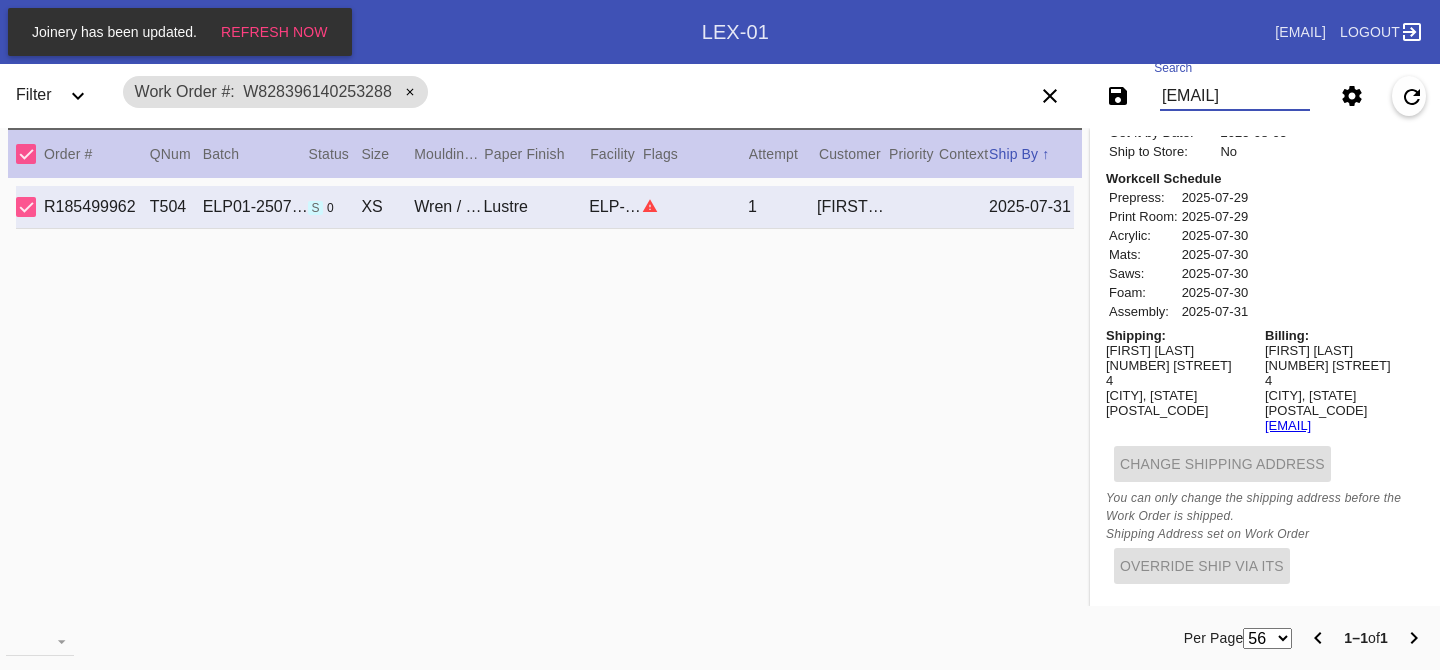 scroll, scrollTop: 0, scrollLeft: 60, axis: horizontal 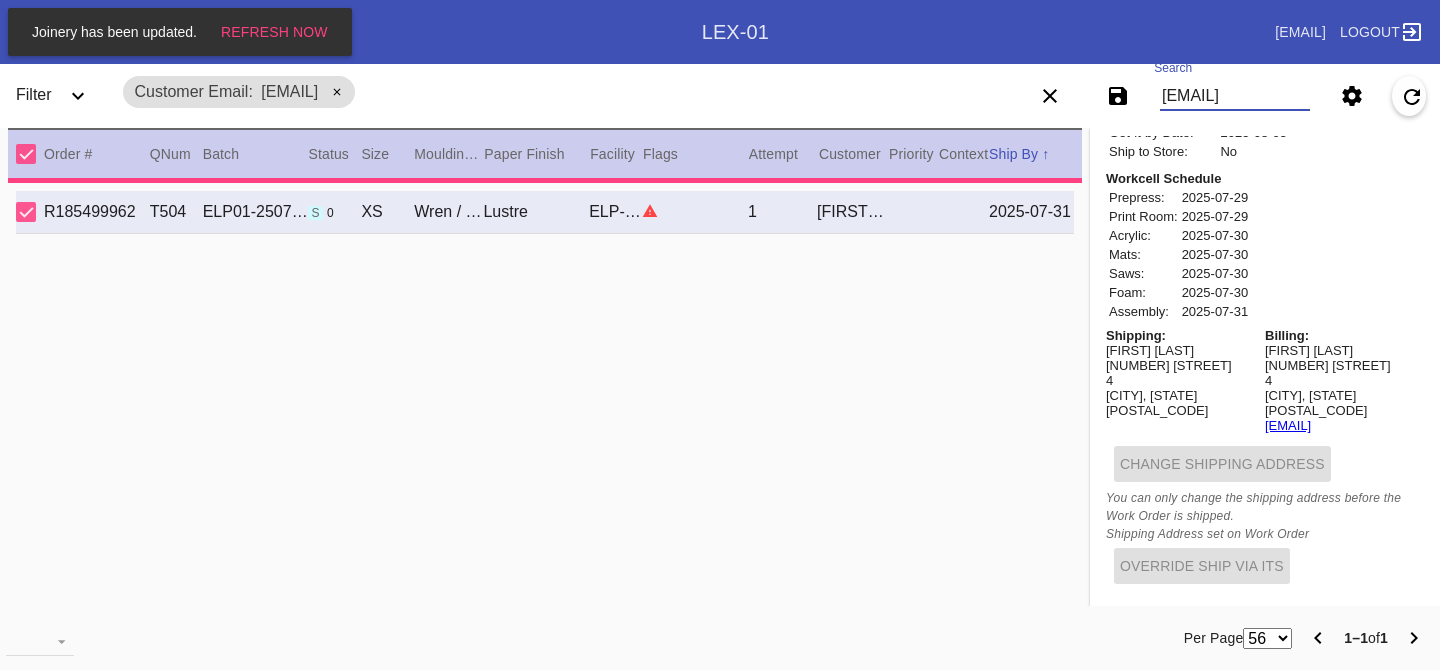type on "[EMAIL]" 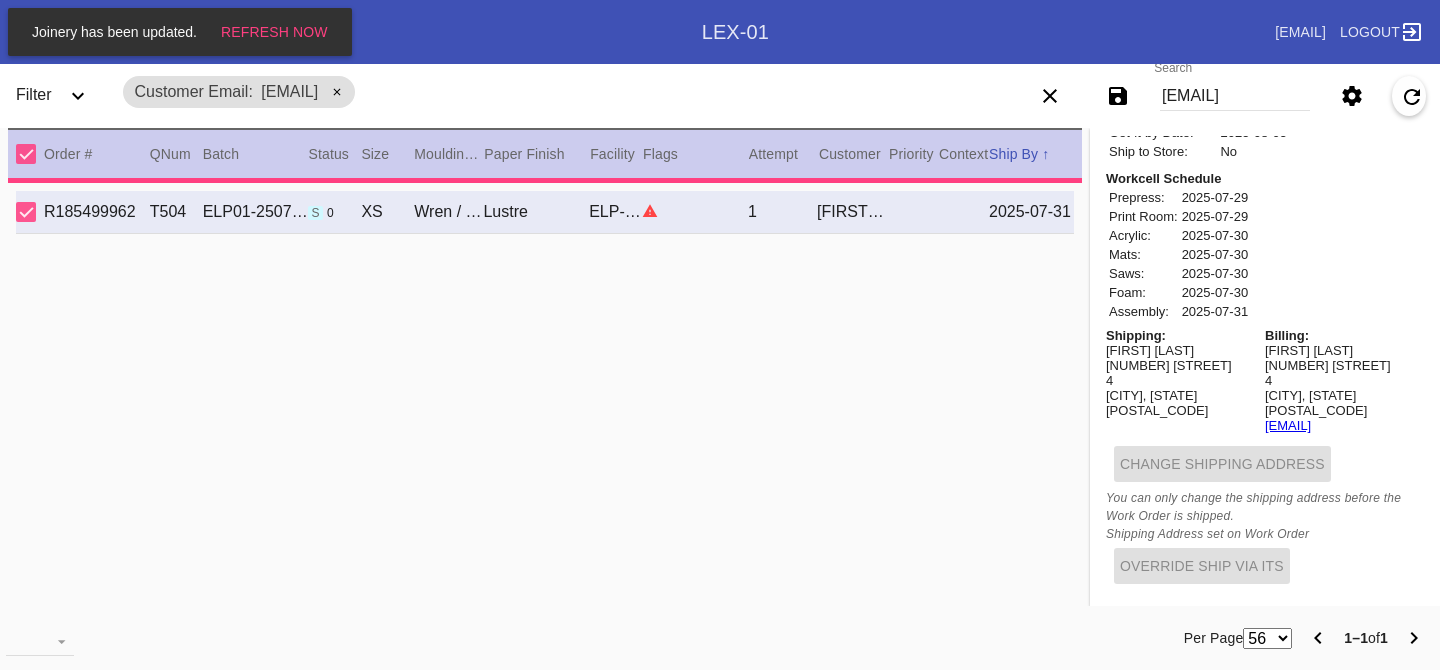 type on "3.0" 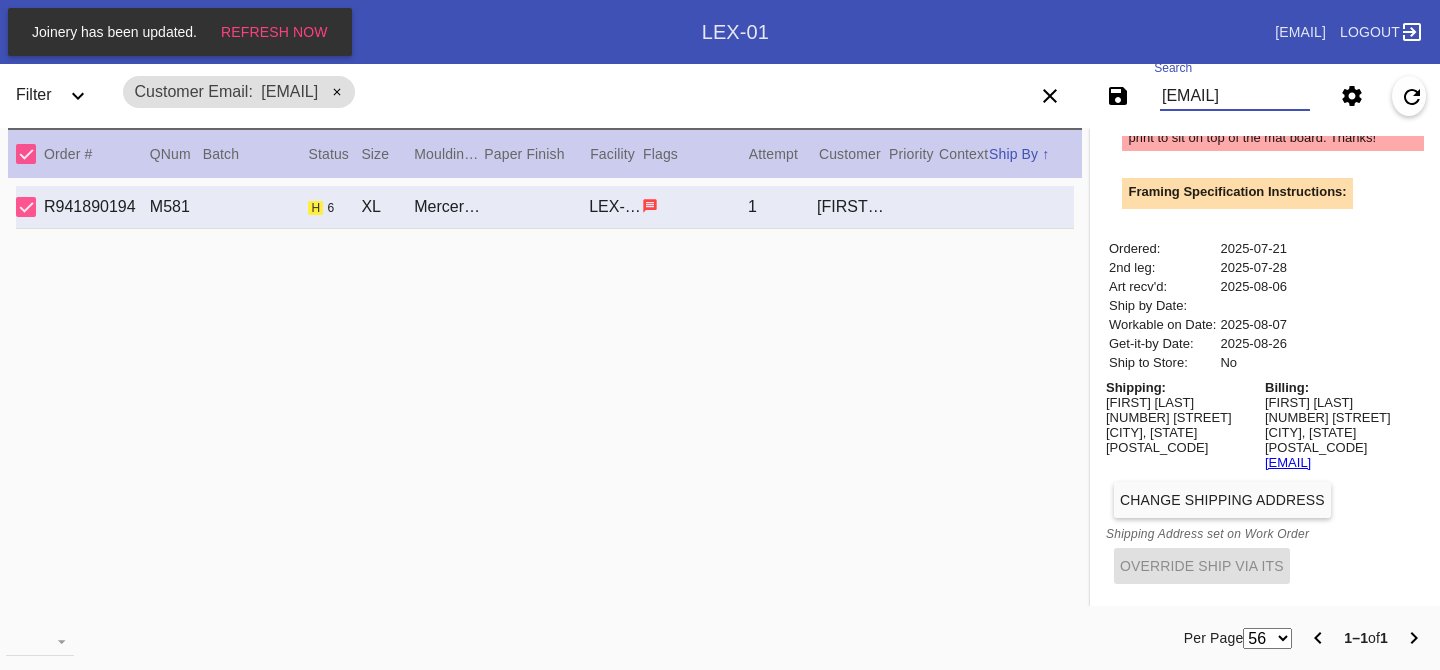 scroll, scrollTop: 0, scrollLeft: 0, axis: both 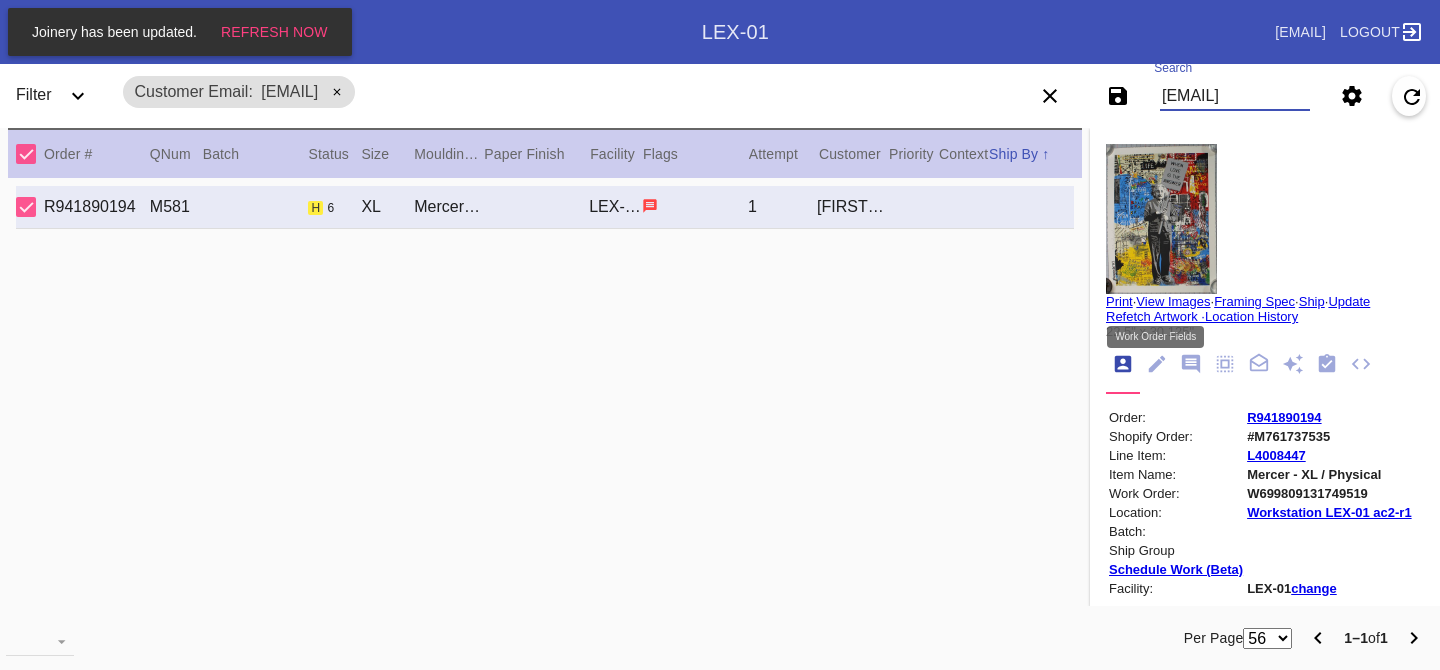 click 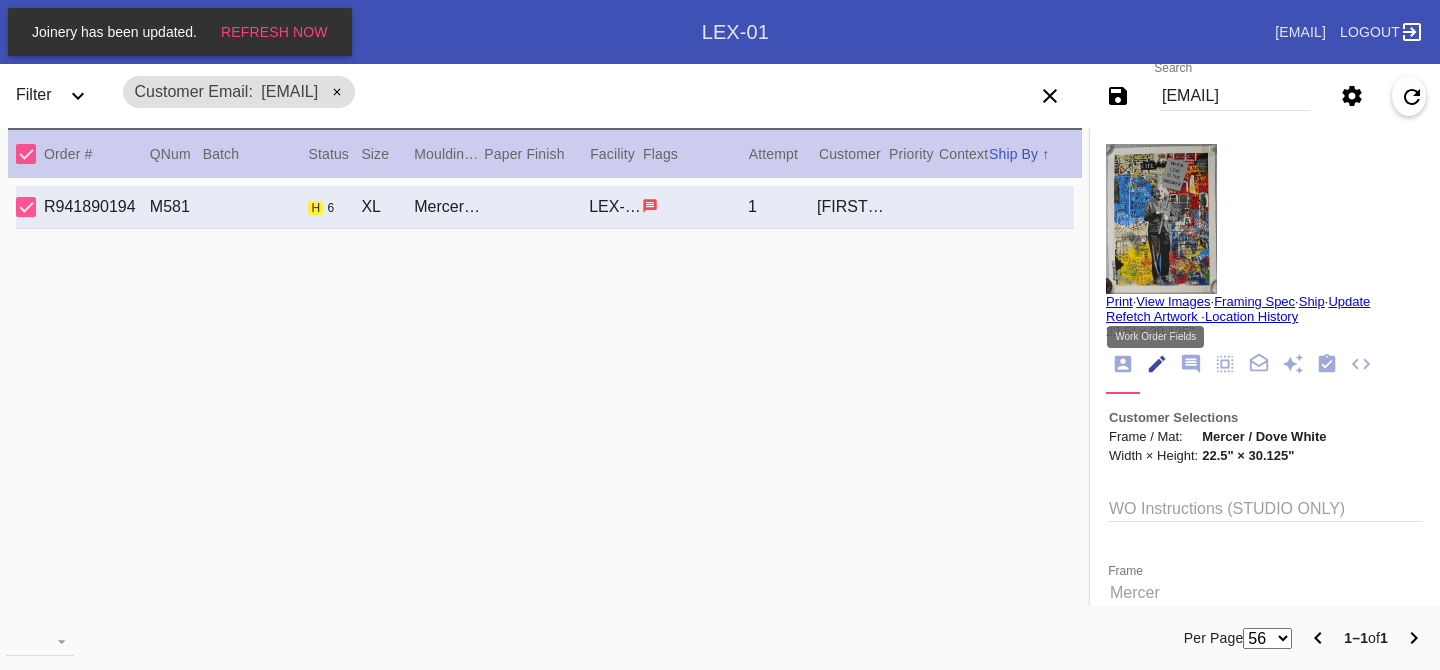 scroll, scrollTop: 73, scrollLeft: 0, axis: vertical 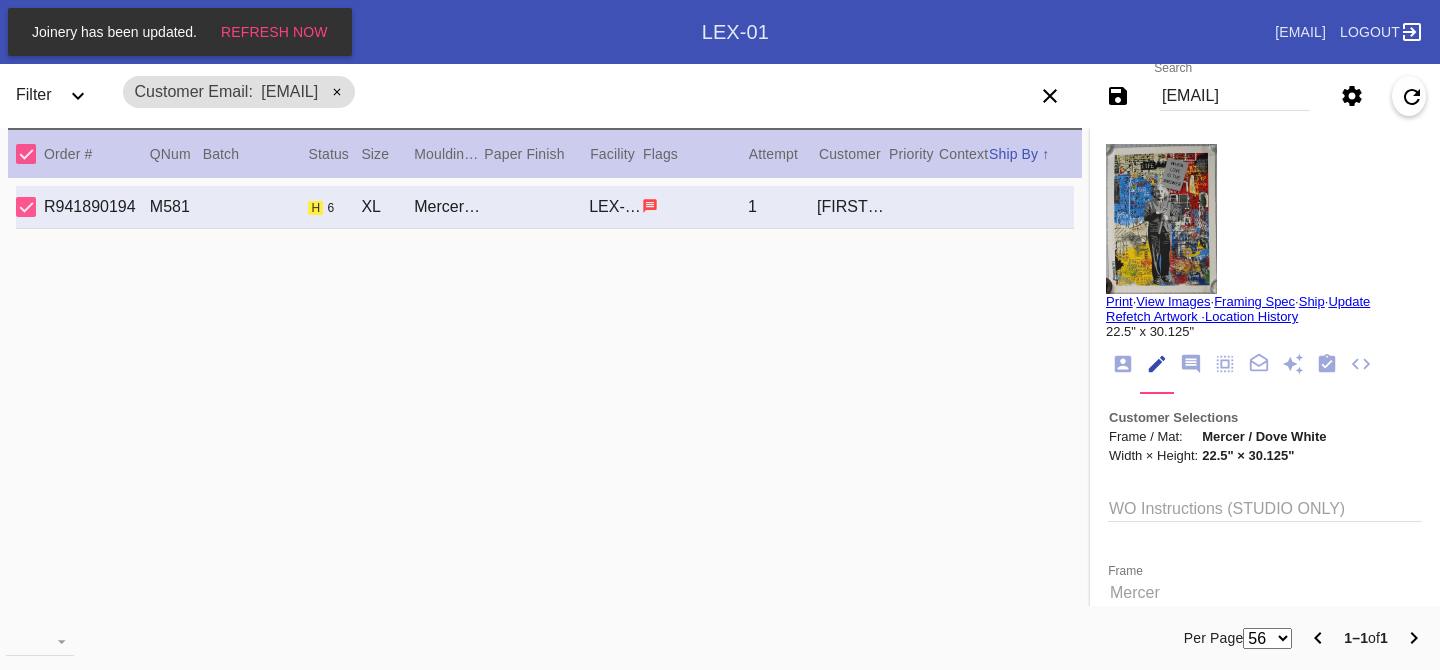 click on "WO Instructions (STUDIO ONLY)" at bounding box center [1265, 507] 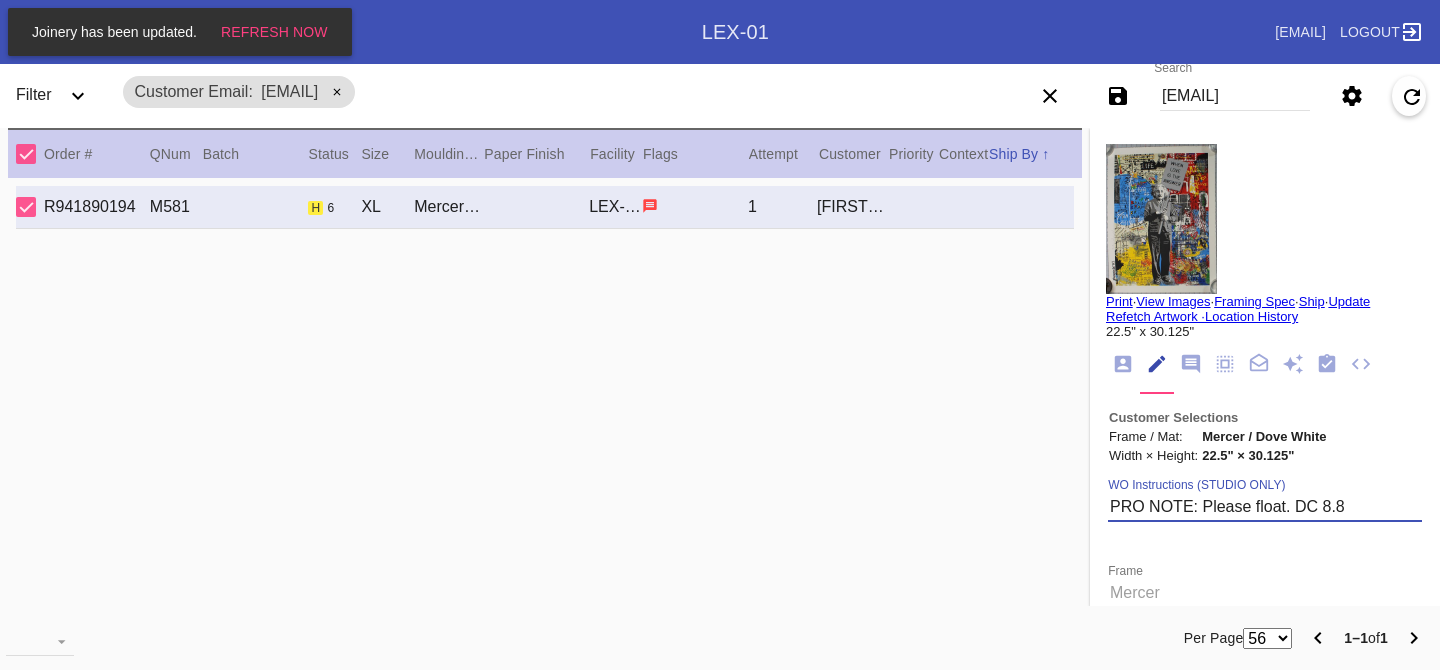 type on "PRO NOTE: Please float. DC 8.8" 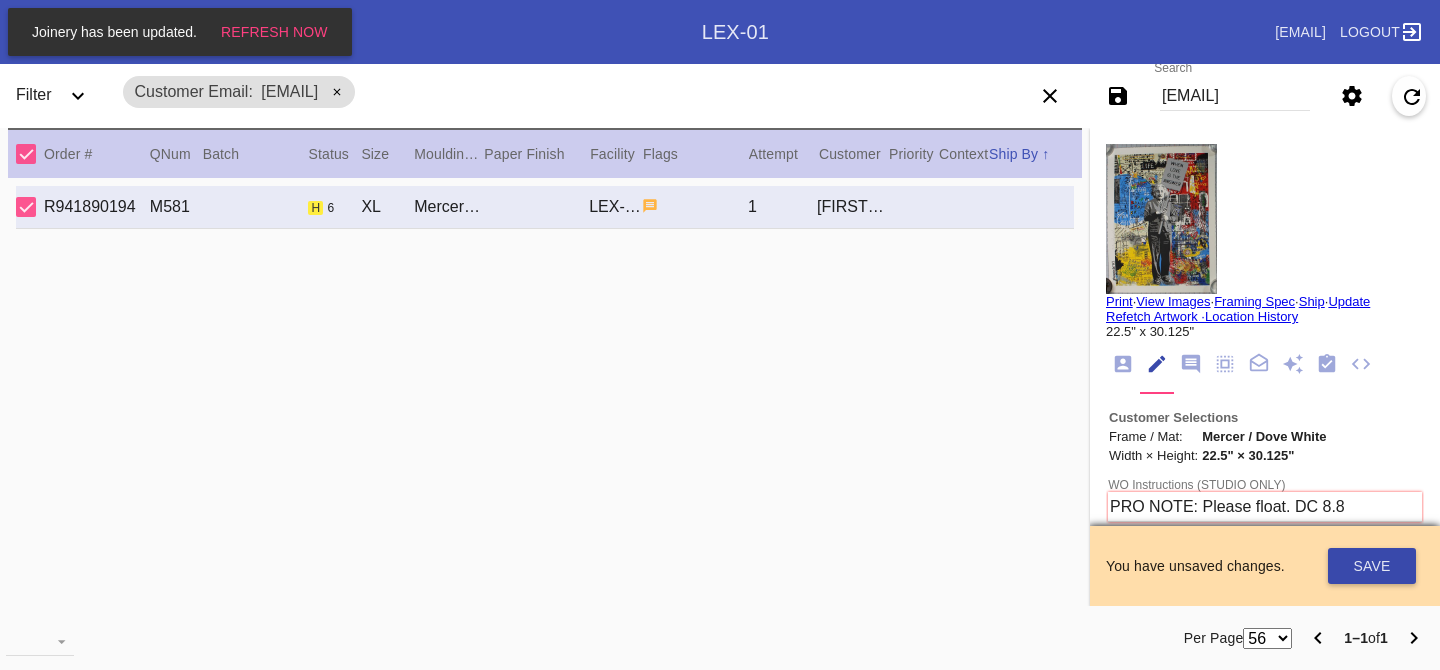click on "Save" at bounding box center [1372, 566] 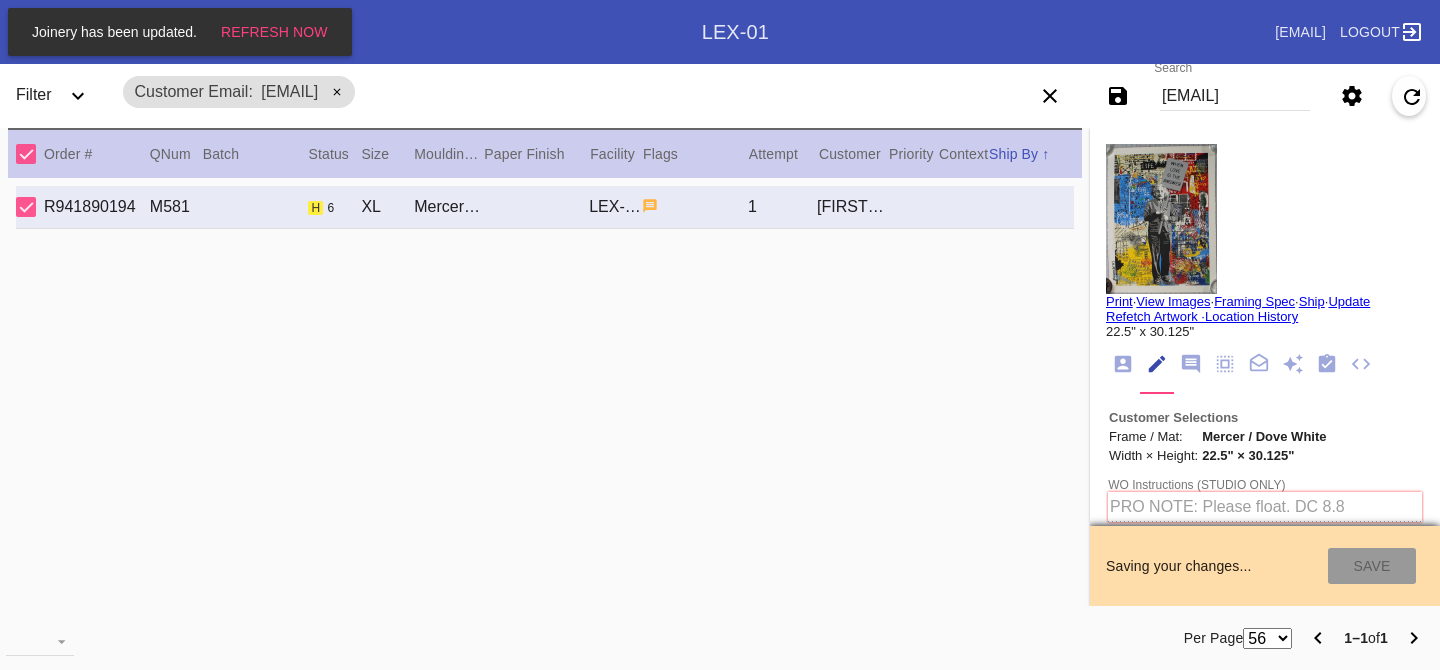 type on "8/5/2025" 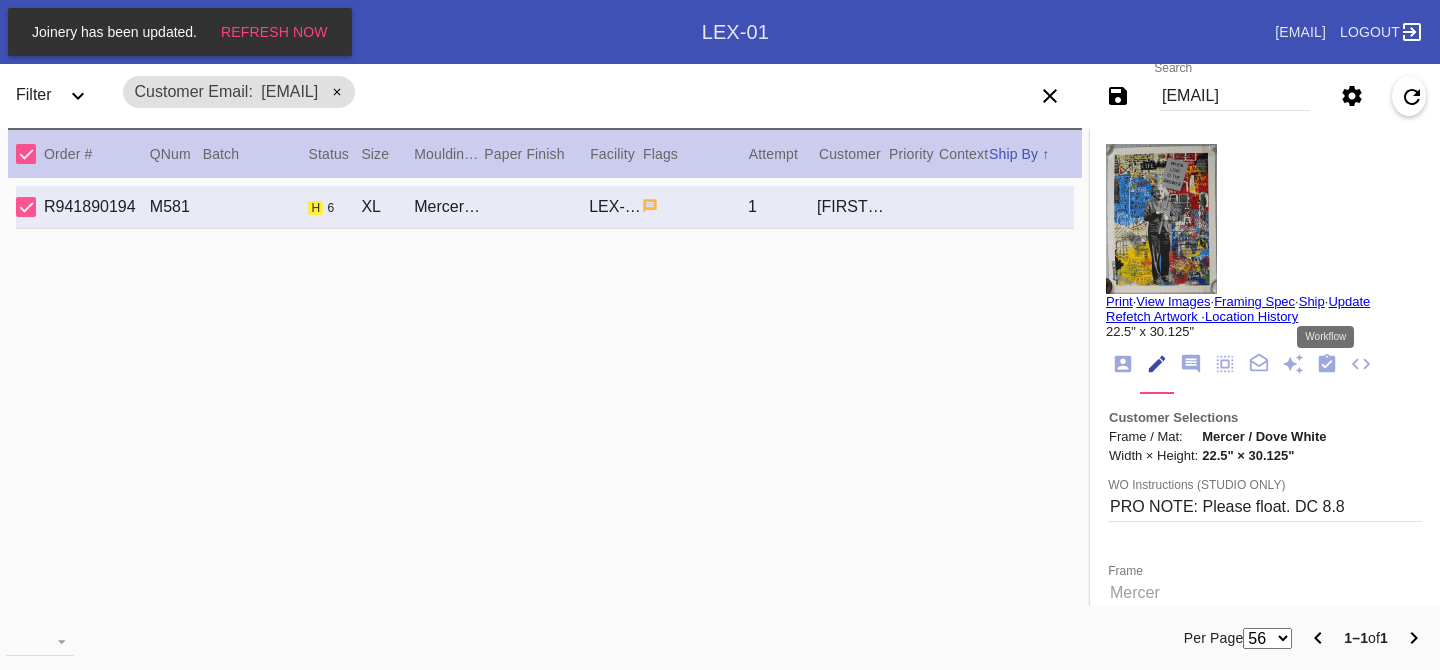 click 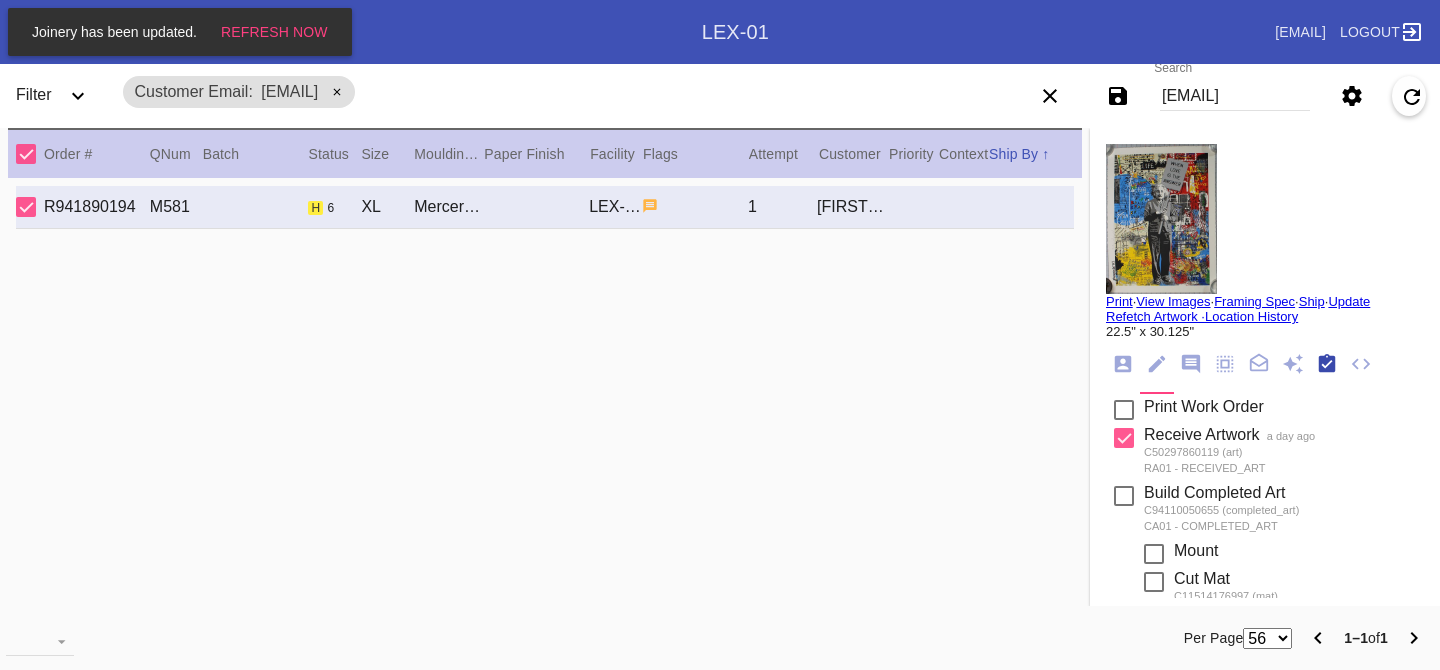 scroll, scrollTop: 320, scrollLeft: 0, axis: vertical 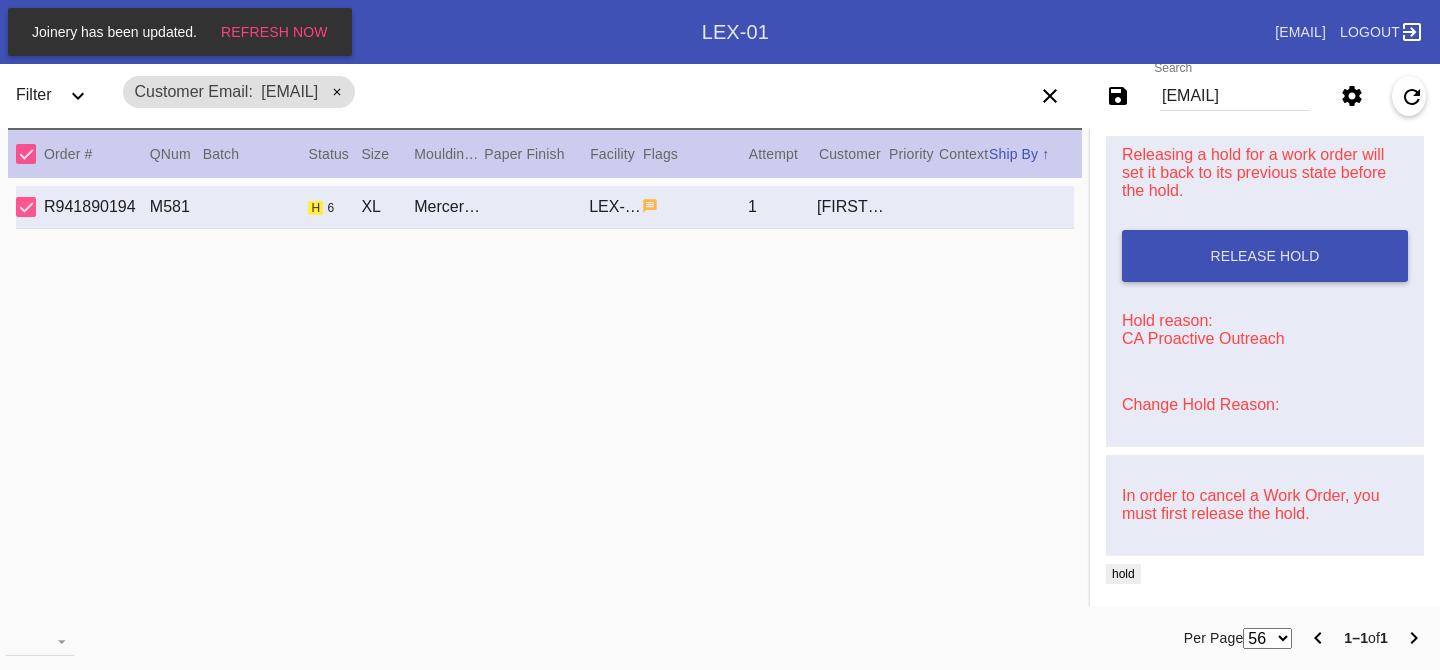 click on "Change Hold Reason:" at bounding box center [1200, 404] 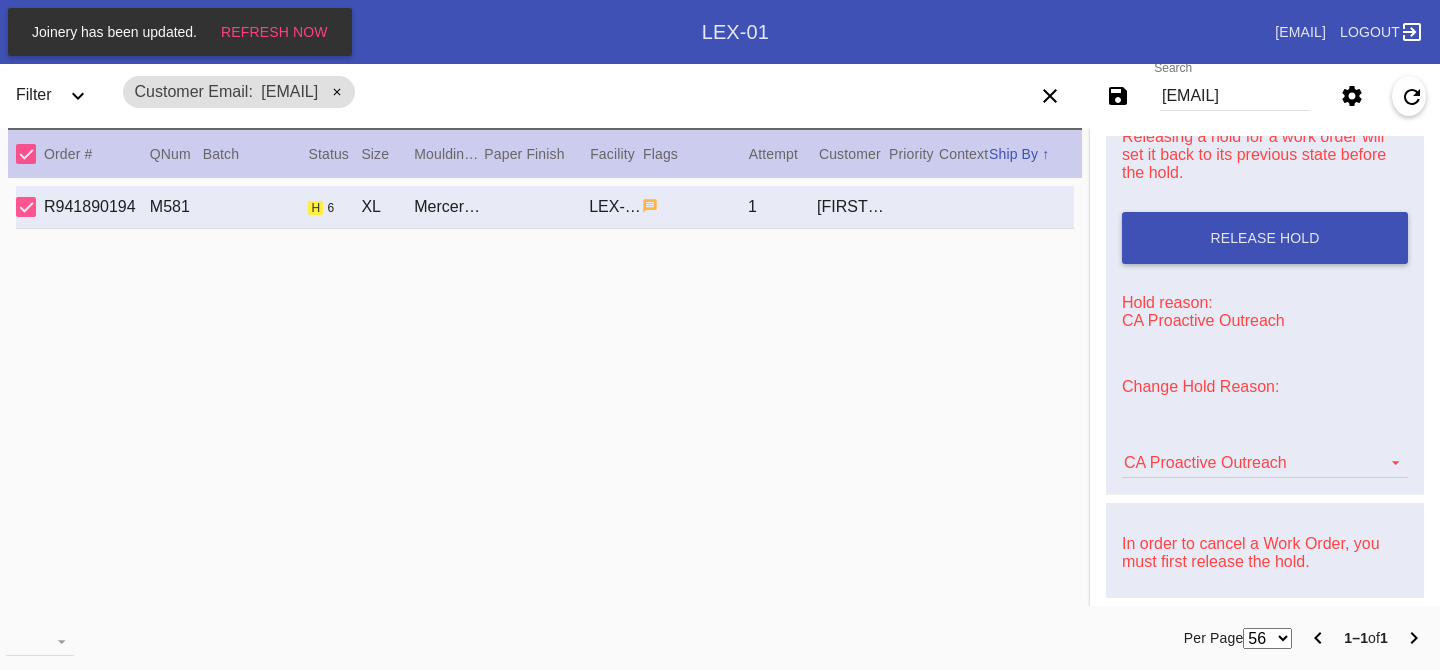 click on "CA Proactive Outreach Artcare Artwork Review CA Proactive Outreach CX Artwork Review CX Asset Protection Review Embedded Mat Plaque F4B Order Update FB Internal Sample Facility Out of Stock HPO Not Received Ops Question Submitted Order Change Request Out of Stock Pull for Production Replacement Ordered Retail NSOGW Search and Rescue Update Work Order" at bounding box center (1265, 453) 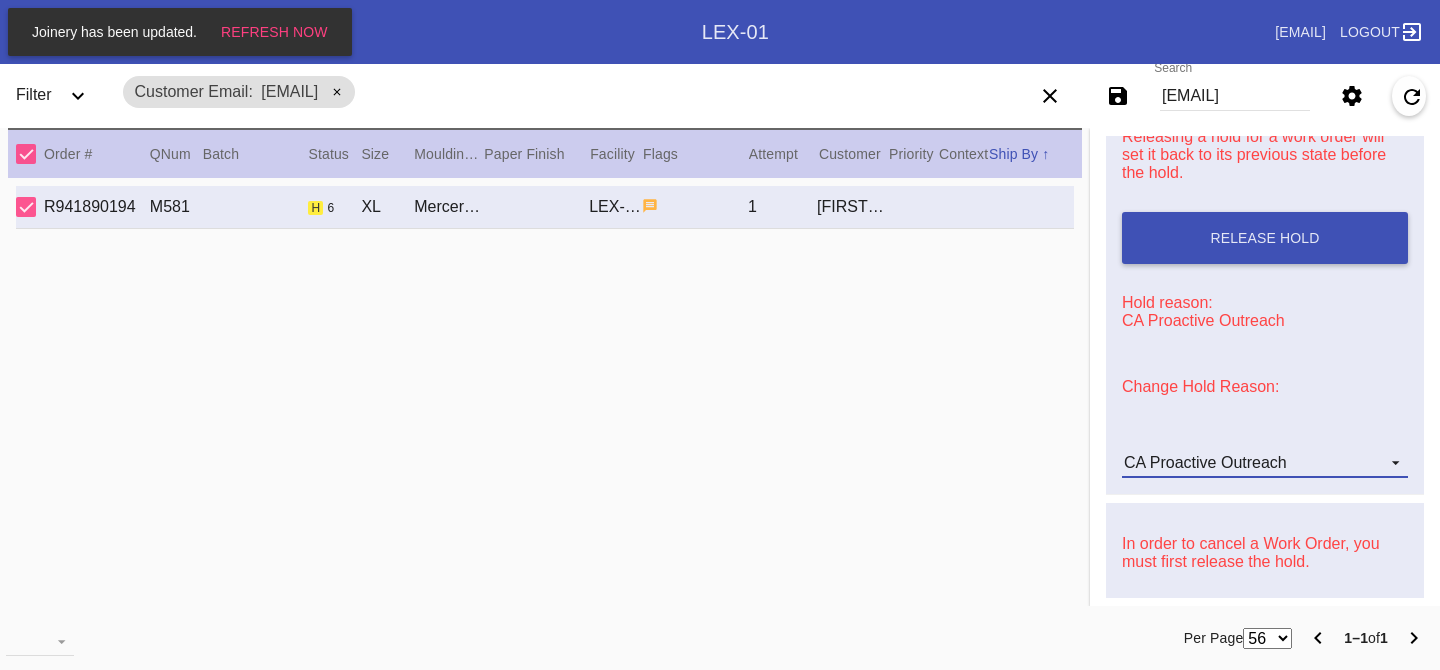 click on "CA Proactive Outreach" at bounding box center (1205, 462) 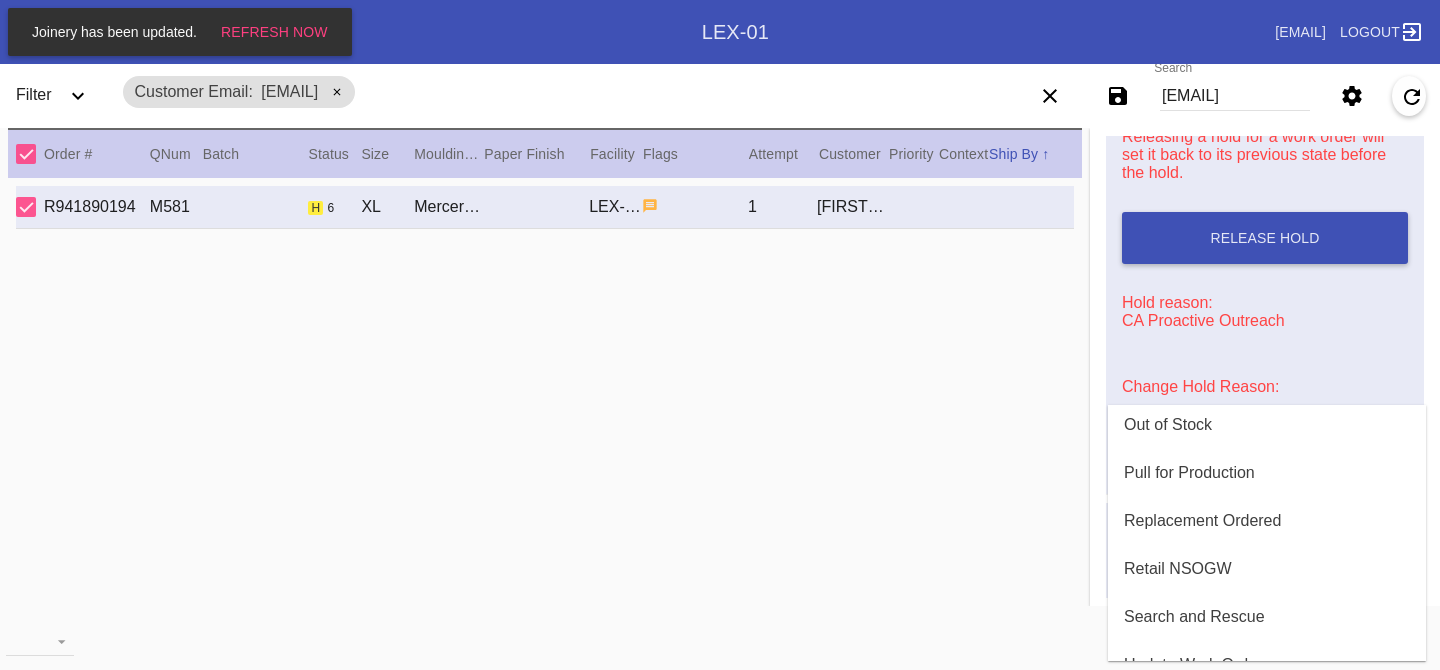 scroll, scrollTop: 579, scrollLeft: 0, axis: vertical 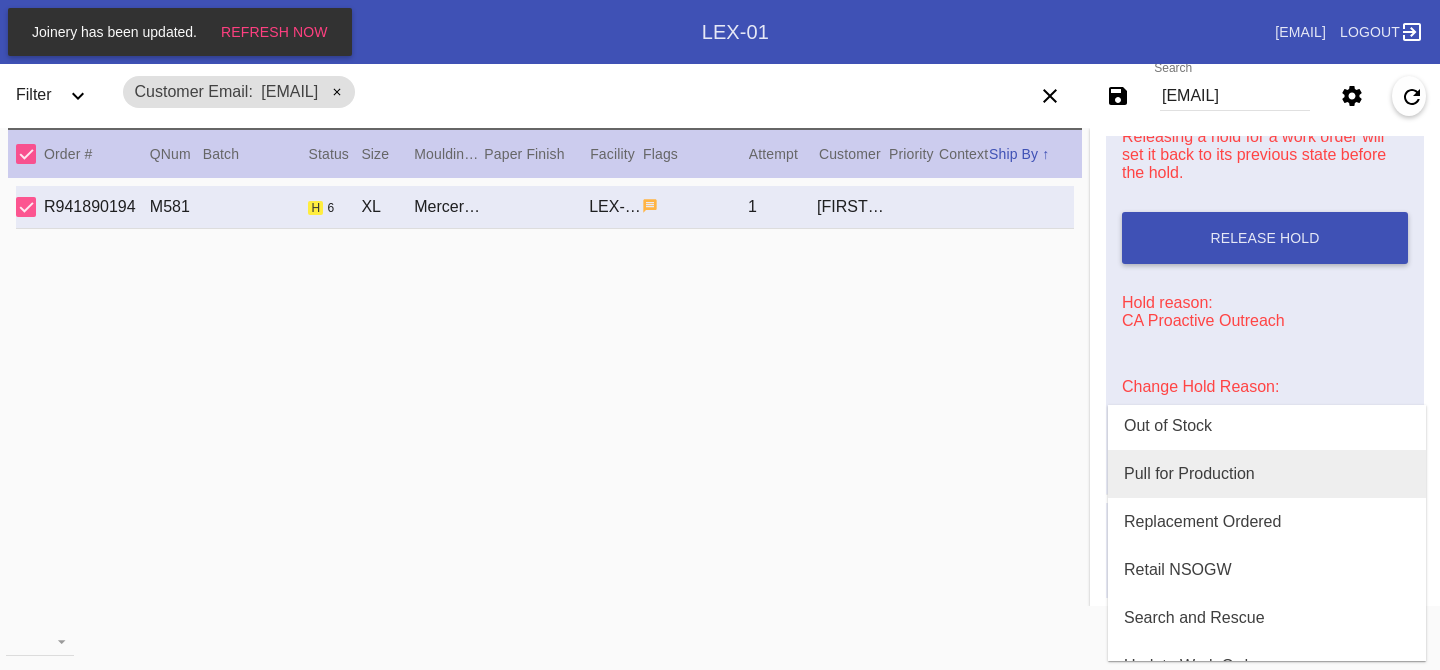 click on "Pull for Production" at bounding box center (1189, 474) 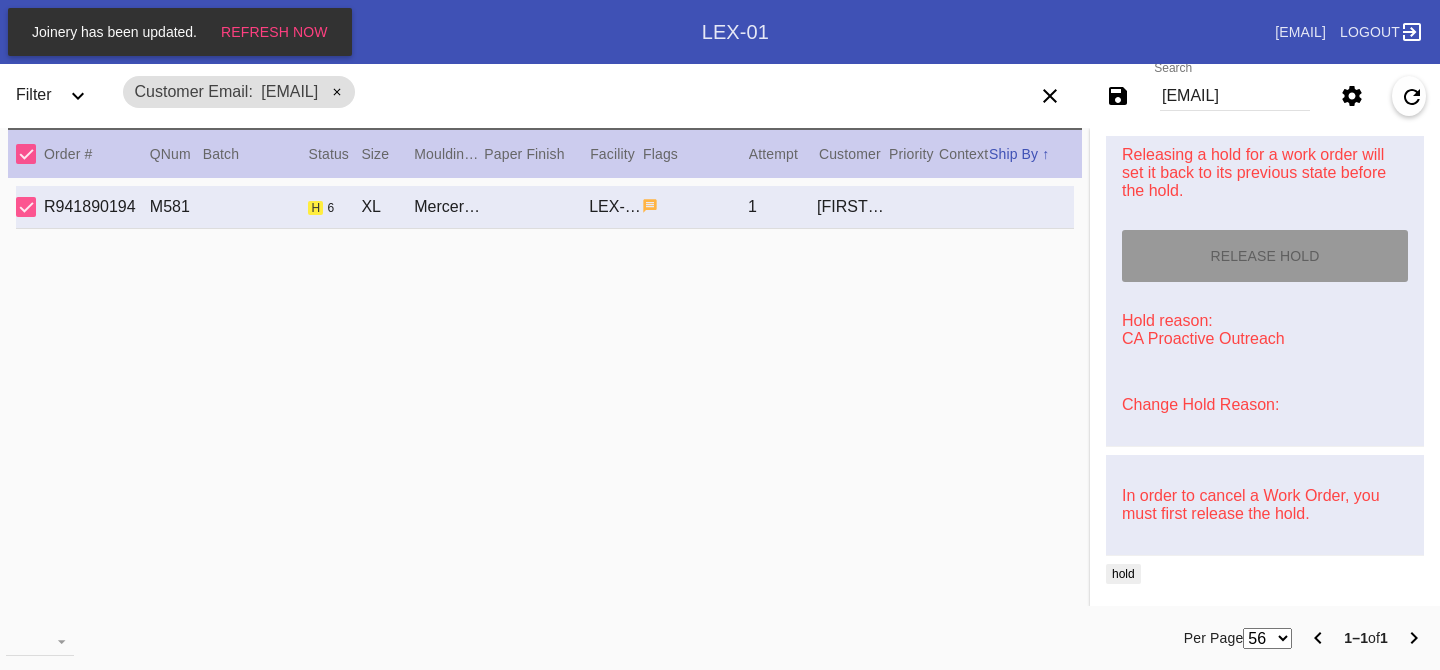 type on "8/4/2025" 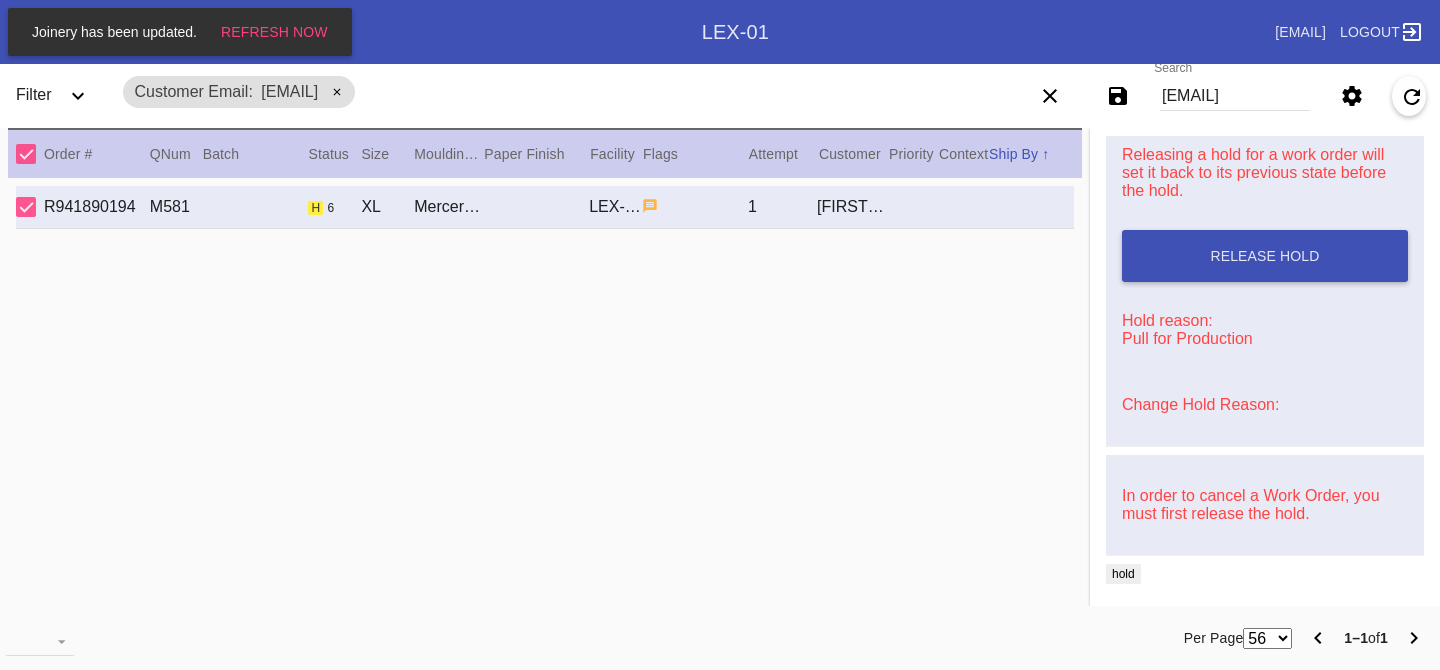 scroll, scrollTop: 0, scrollLeft: 0, axis: both 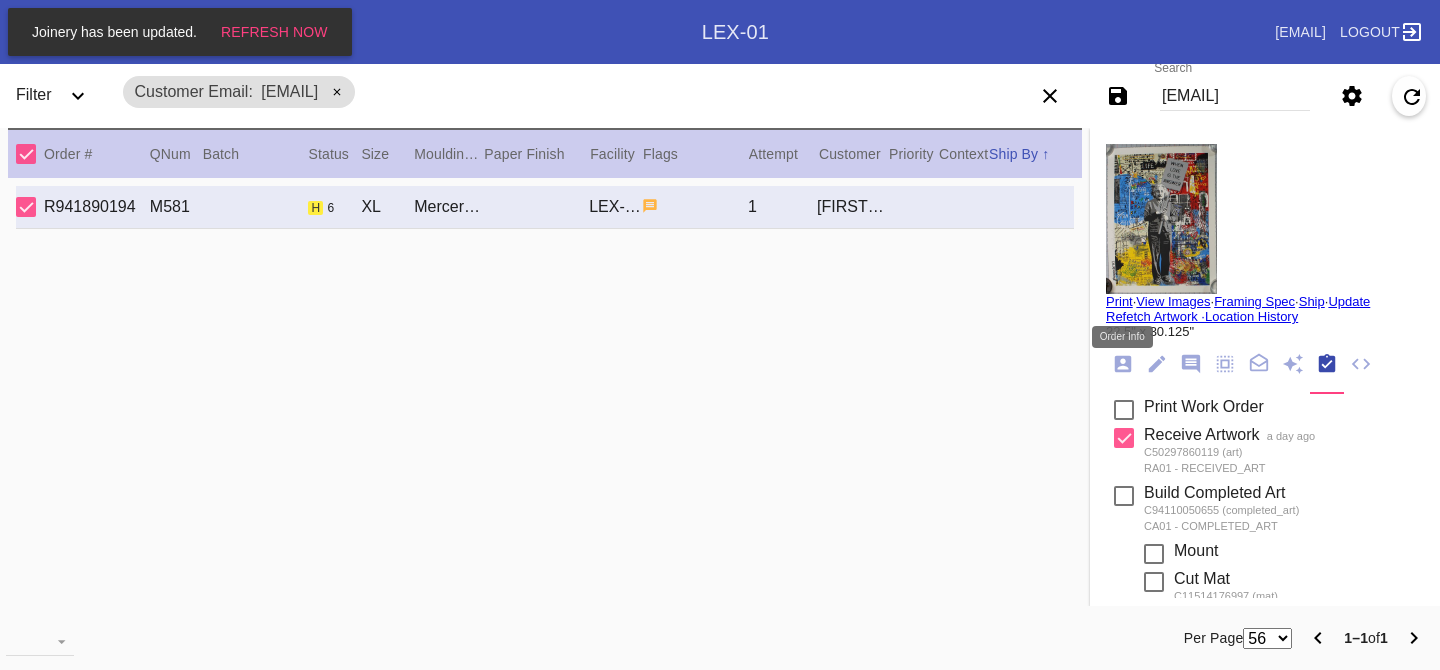 click 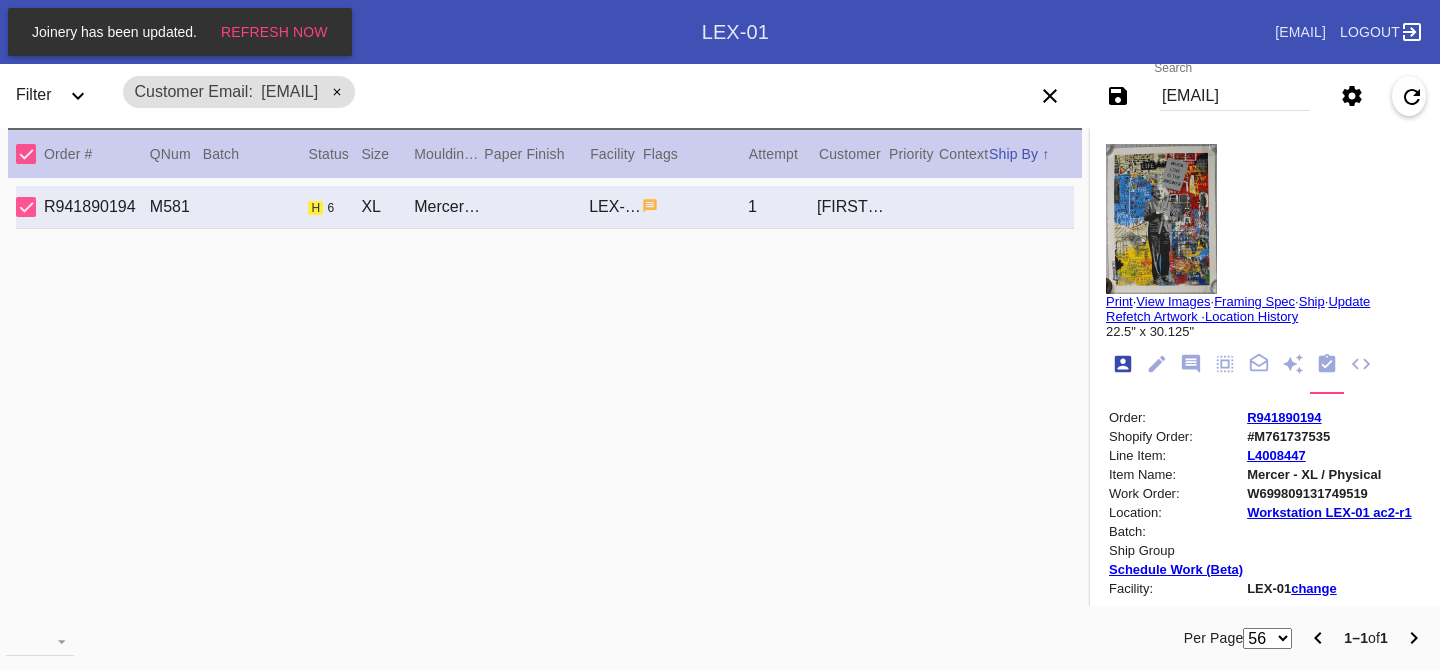 scroll, scrollTop: 24, scrollLeft: 0, axis: vertical 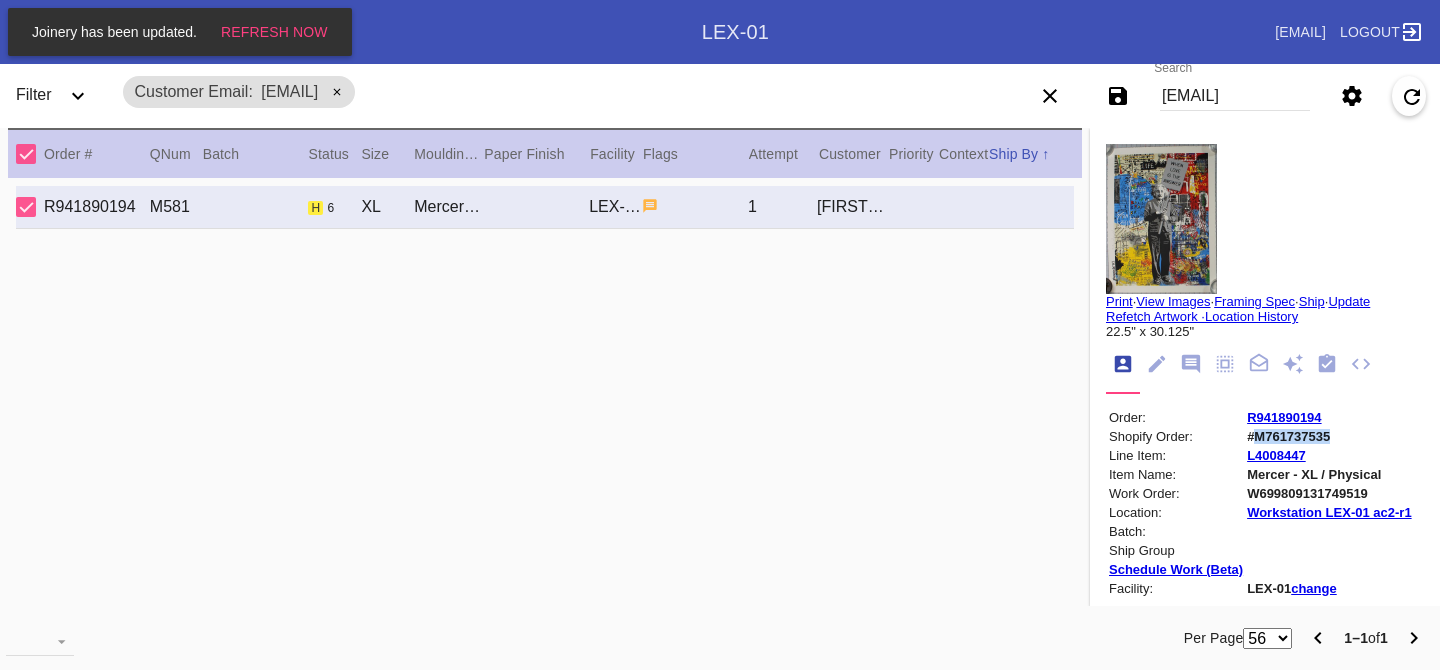 drag, startPoint x: 1338, startPoint y: 444, endPoint x: 1257, endPoint y: 438, distance: 81.22192 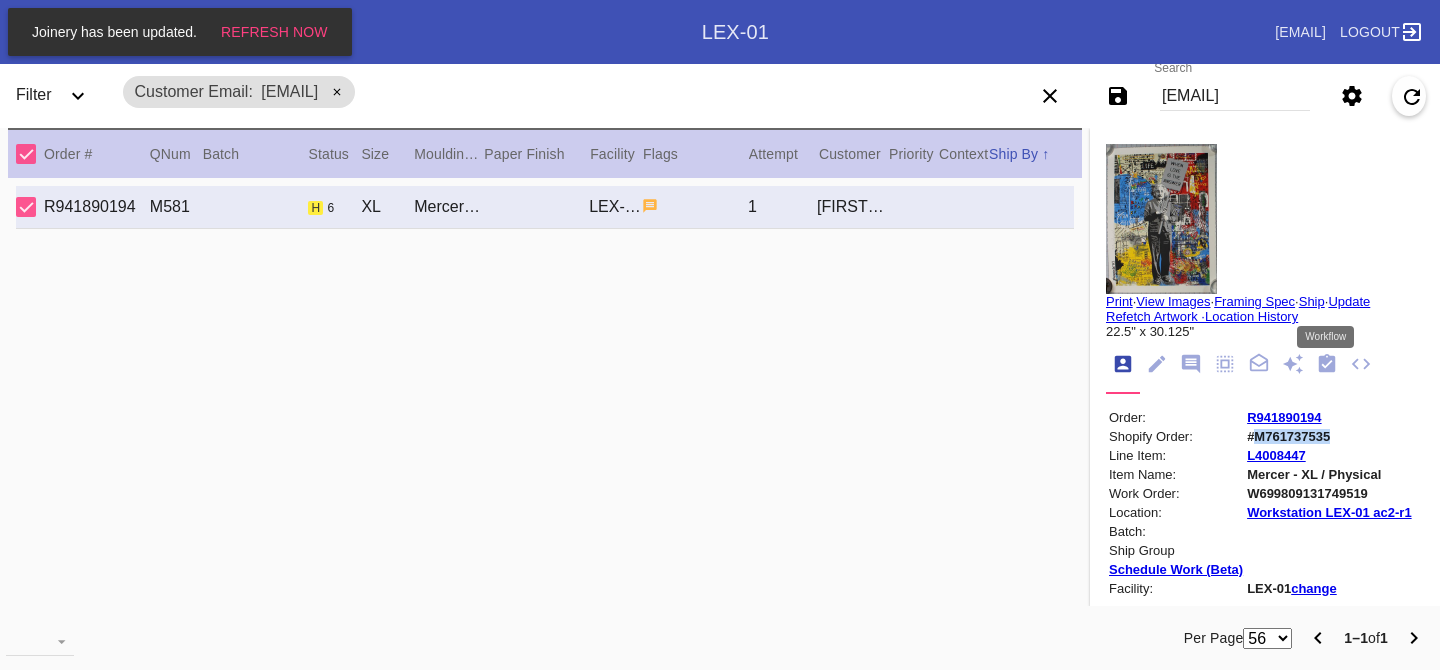 click 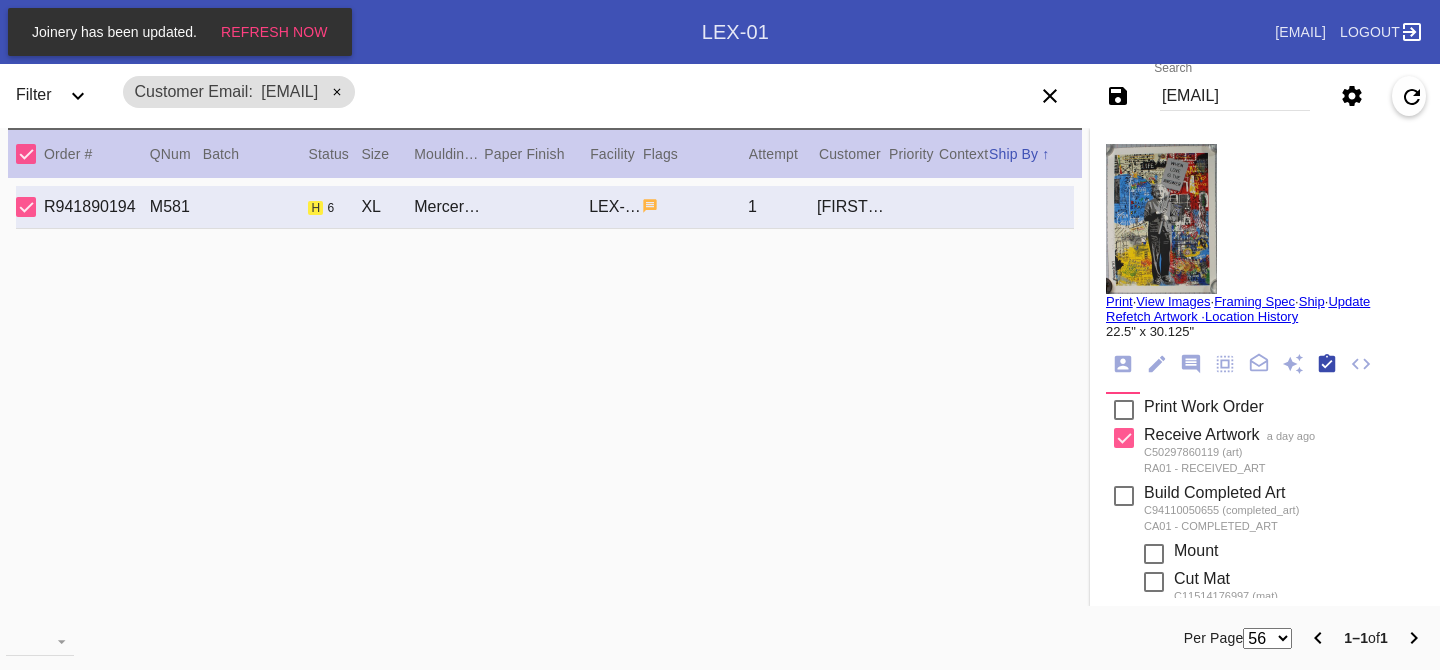 scroll, scrollTop: 320, scrollLeft: 0, axis: vertical 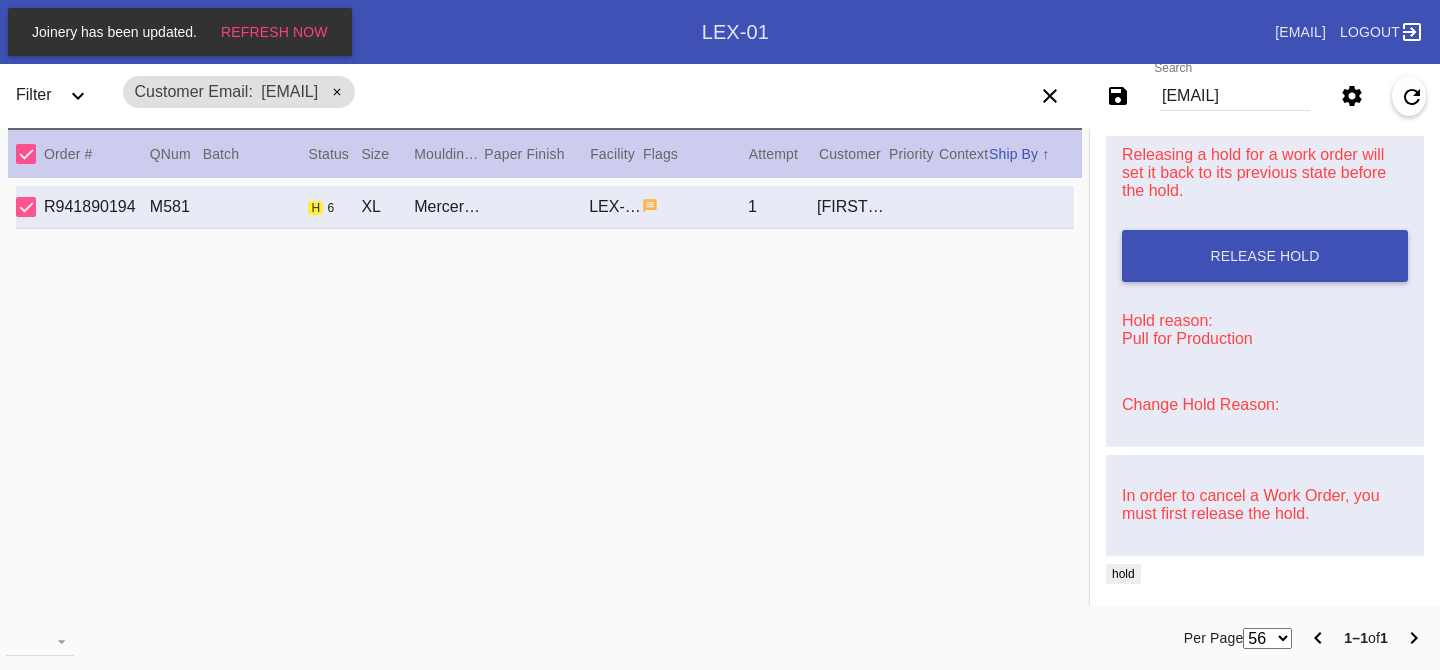 click on "[EMAIL]" at bounding box center (1235, 96) 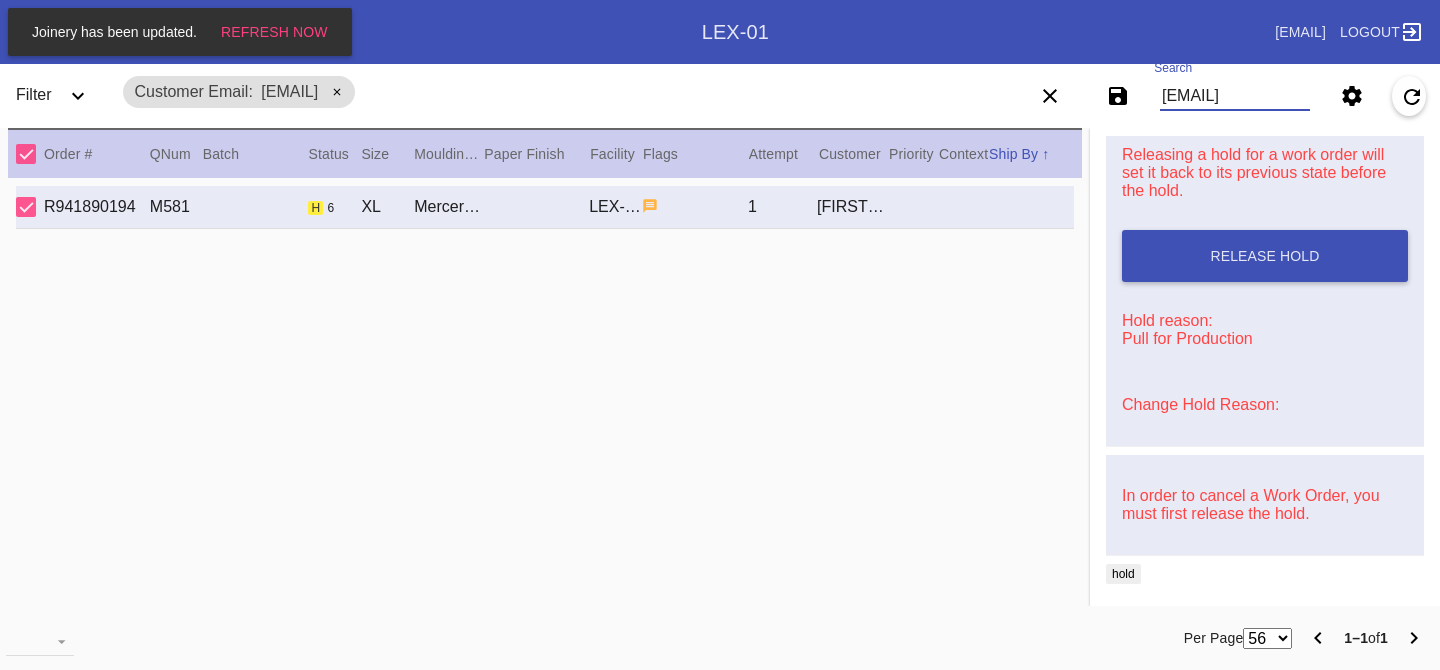 click on "[EMAIL]" at bounding box center [1235, 96] 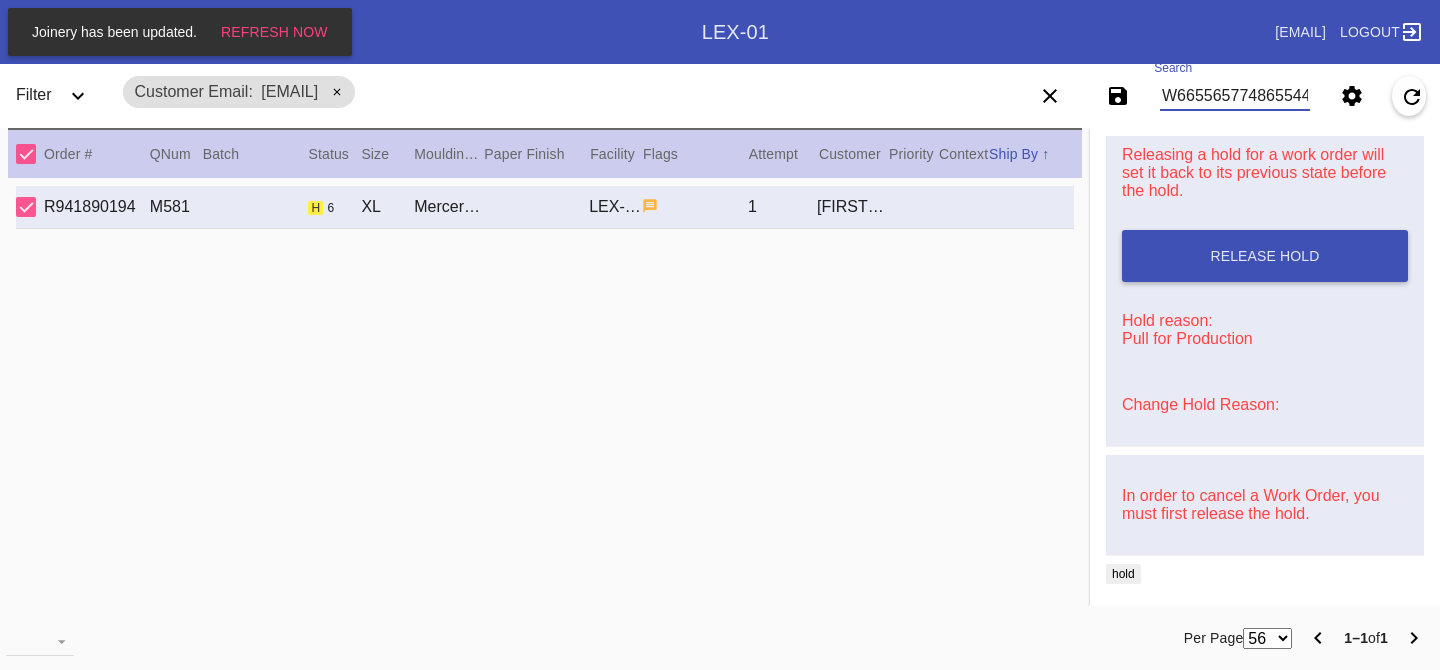 scroll, scrollTop: 0, scrollLeft: 3, axis: horizontal 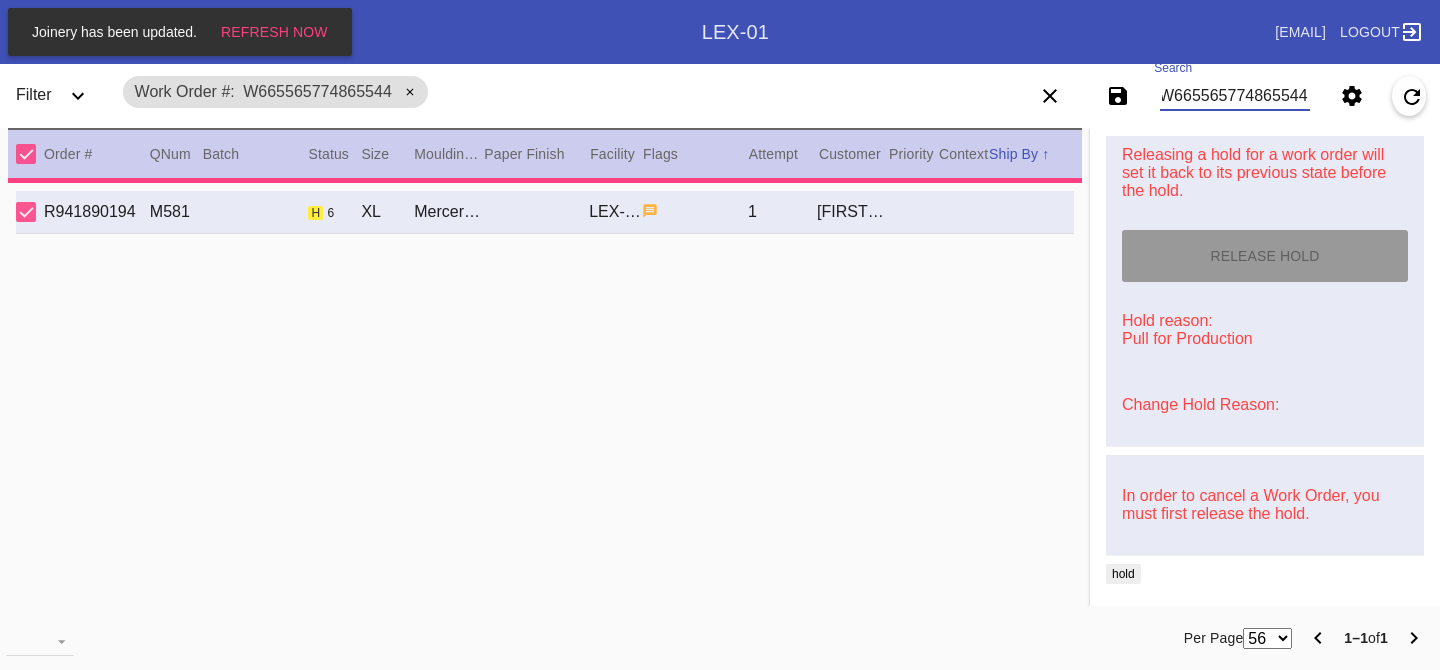 type 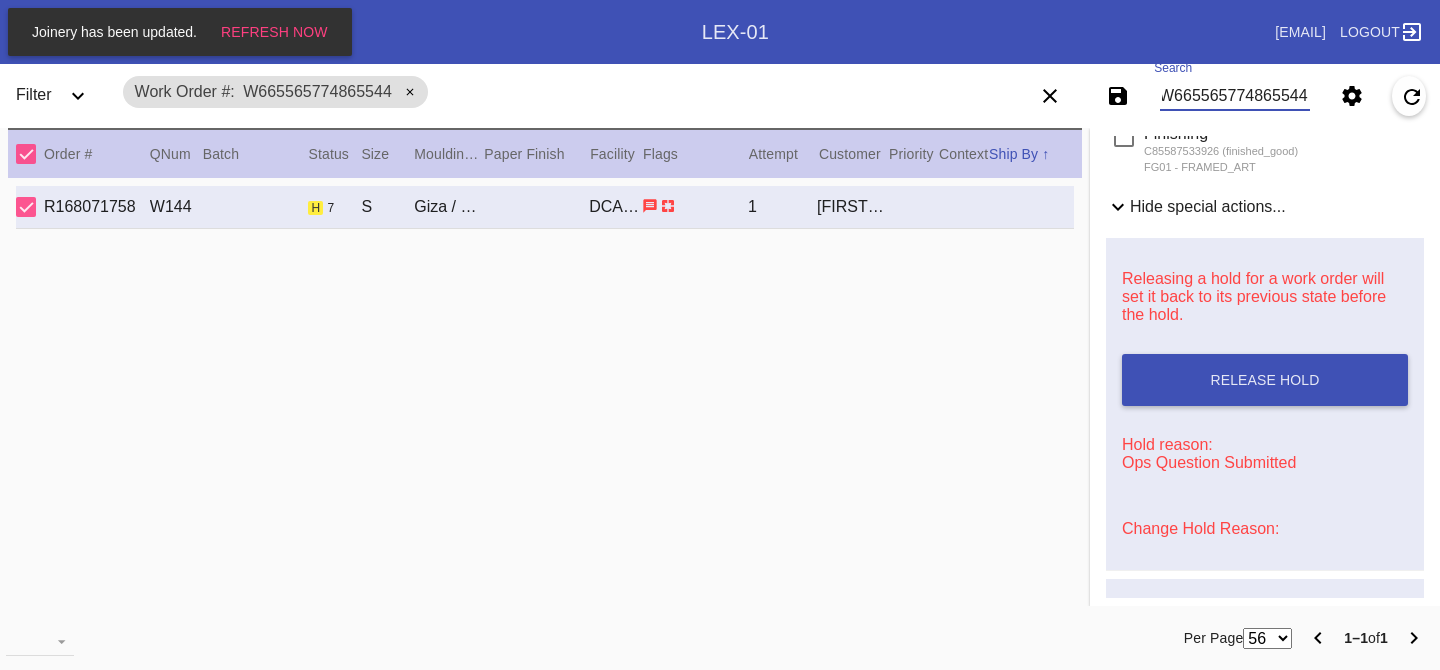 scroll, scrollTop: 0, scrollLeft: 0, axis: both 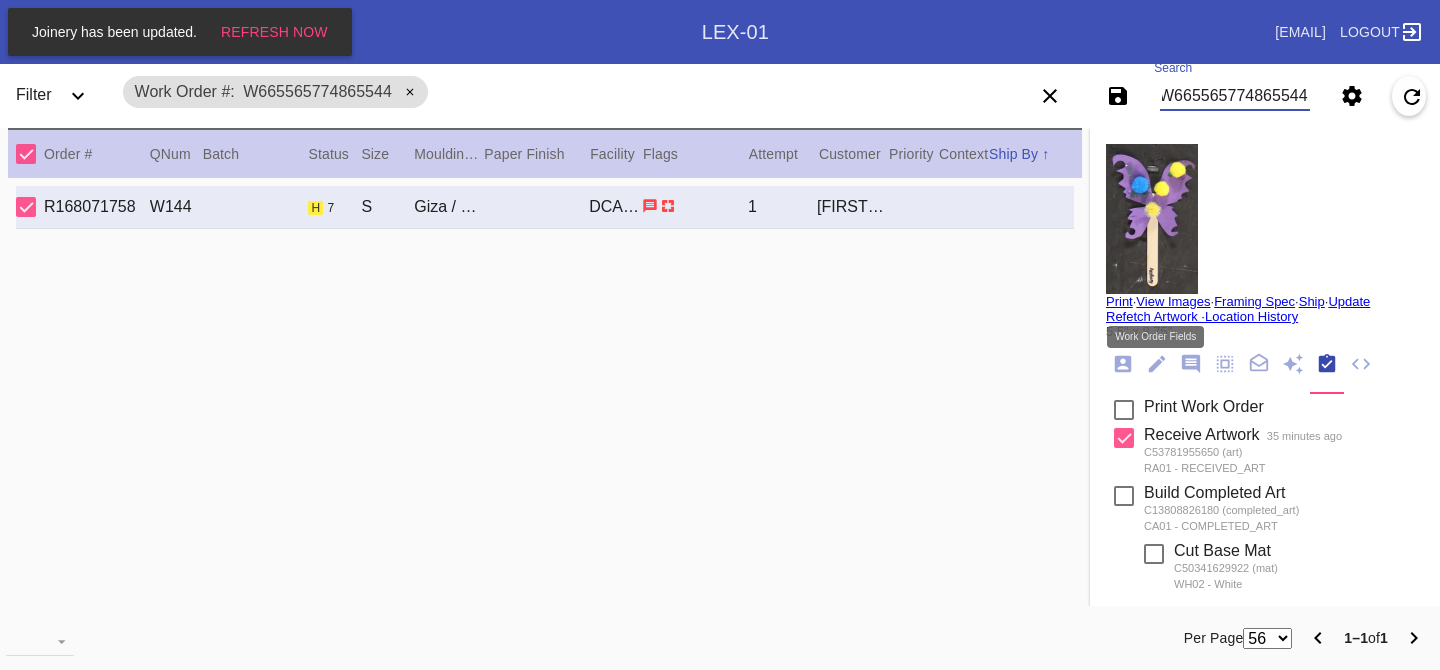 type on "W665565774865544" 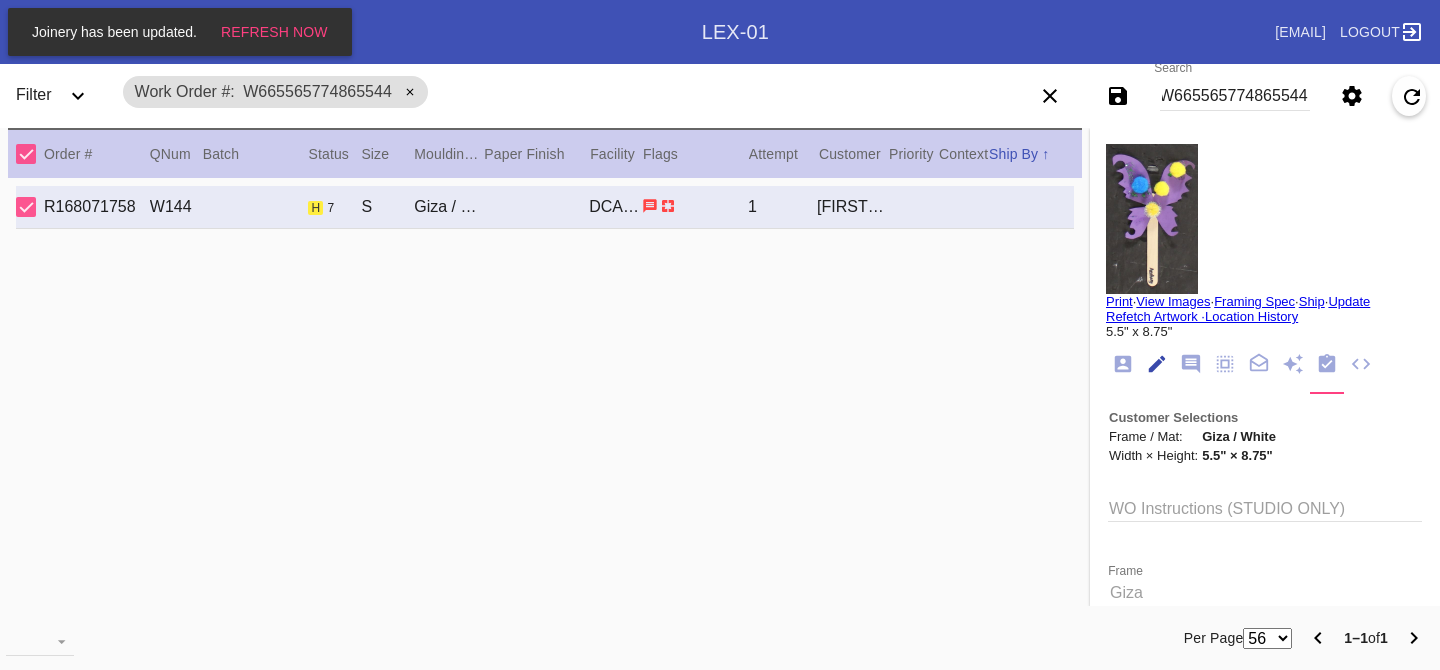 scroll, scrollTop: 0, scrollLeft: 0, axis: both 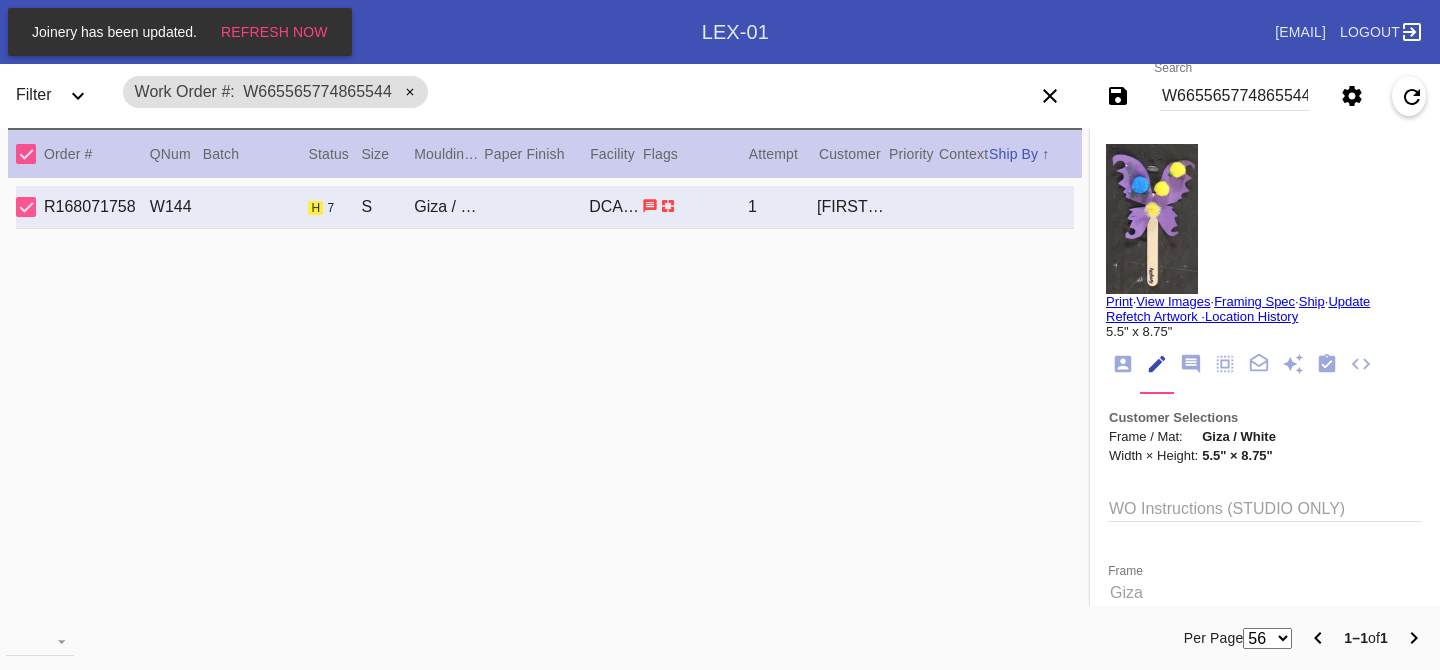 click at bounding box center (1152, 219) 